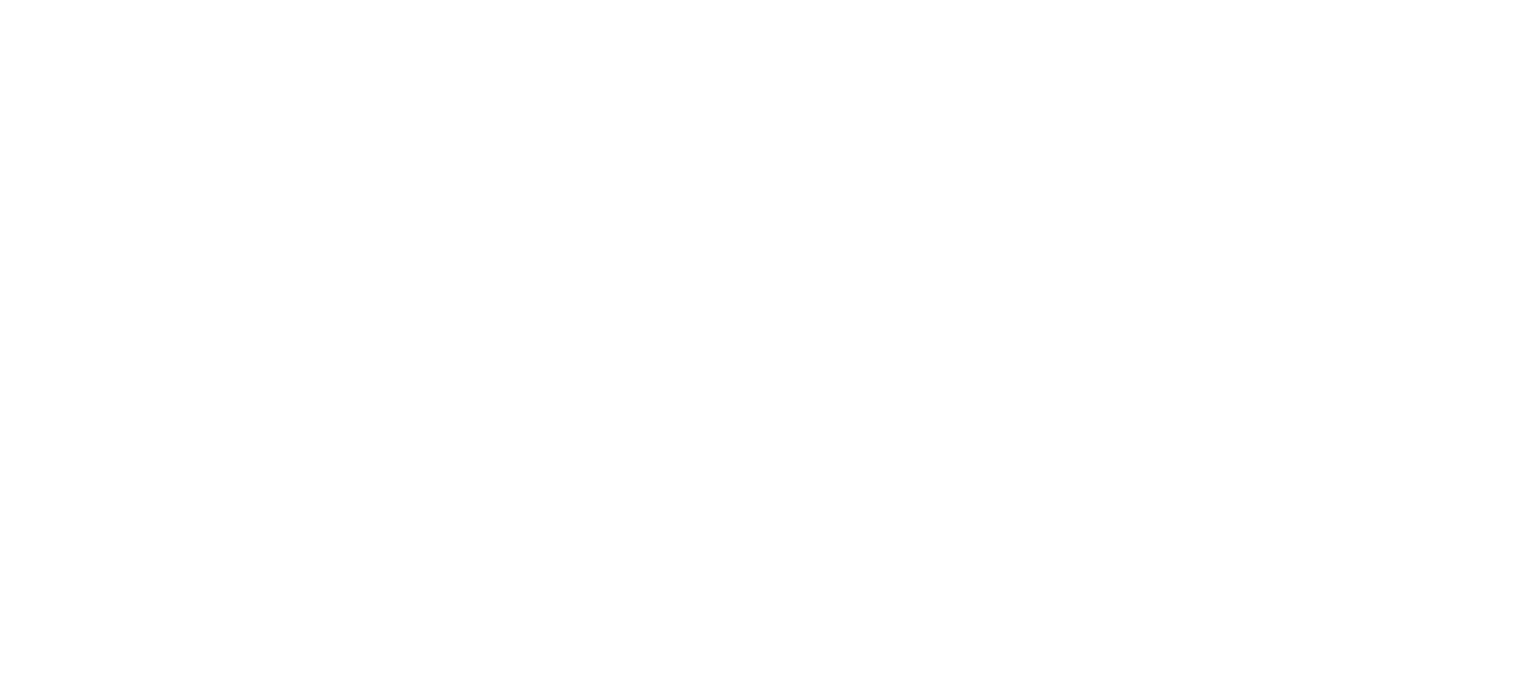 scroll, scrollTop: 0, scrollLeft: 0, axis: both 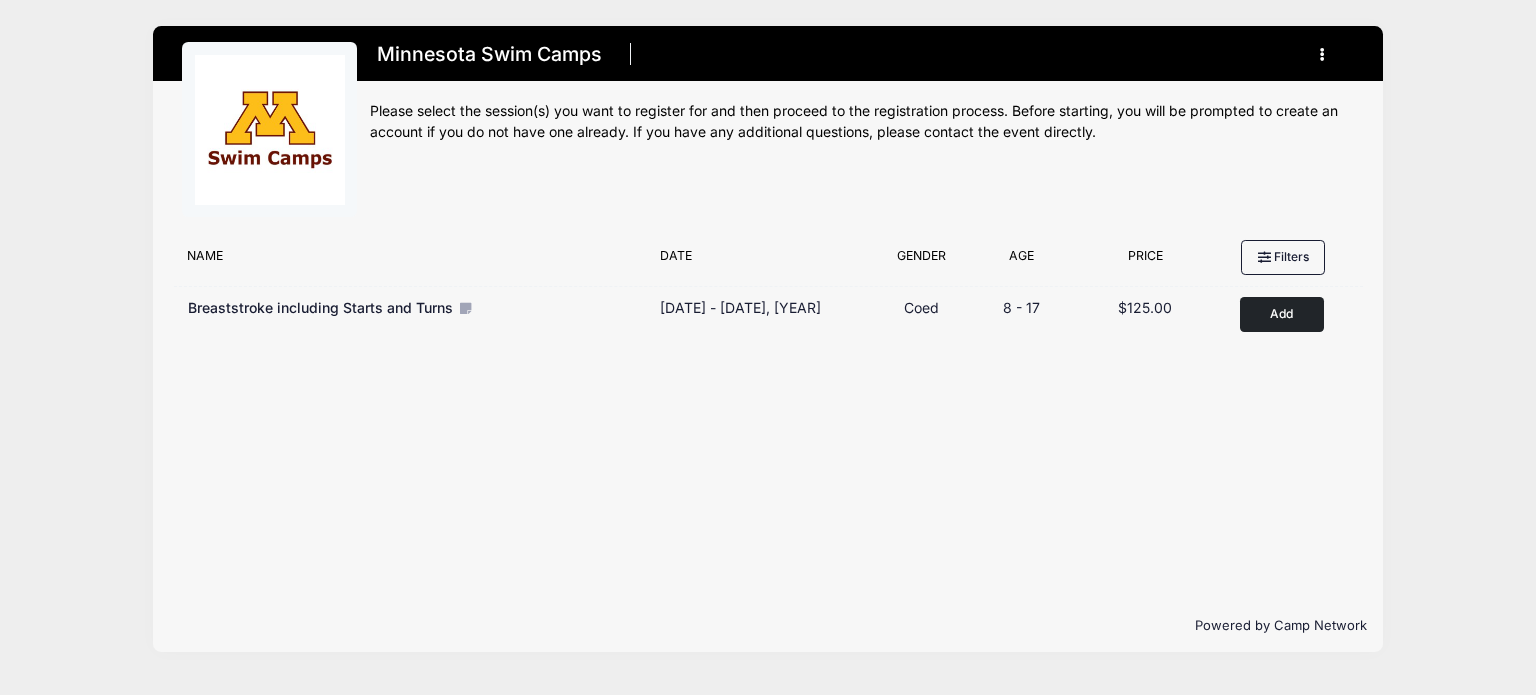 click on "Add  to Cart" at bounding box center (1282, 314) 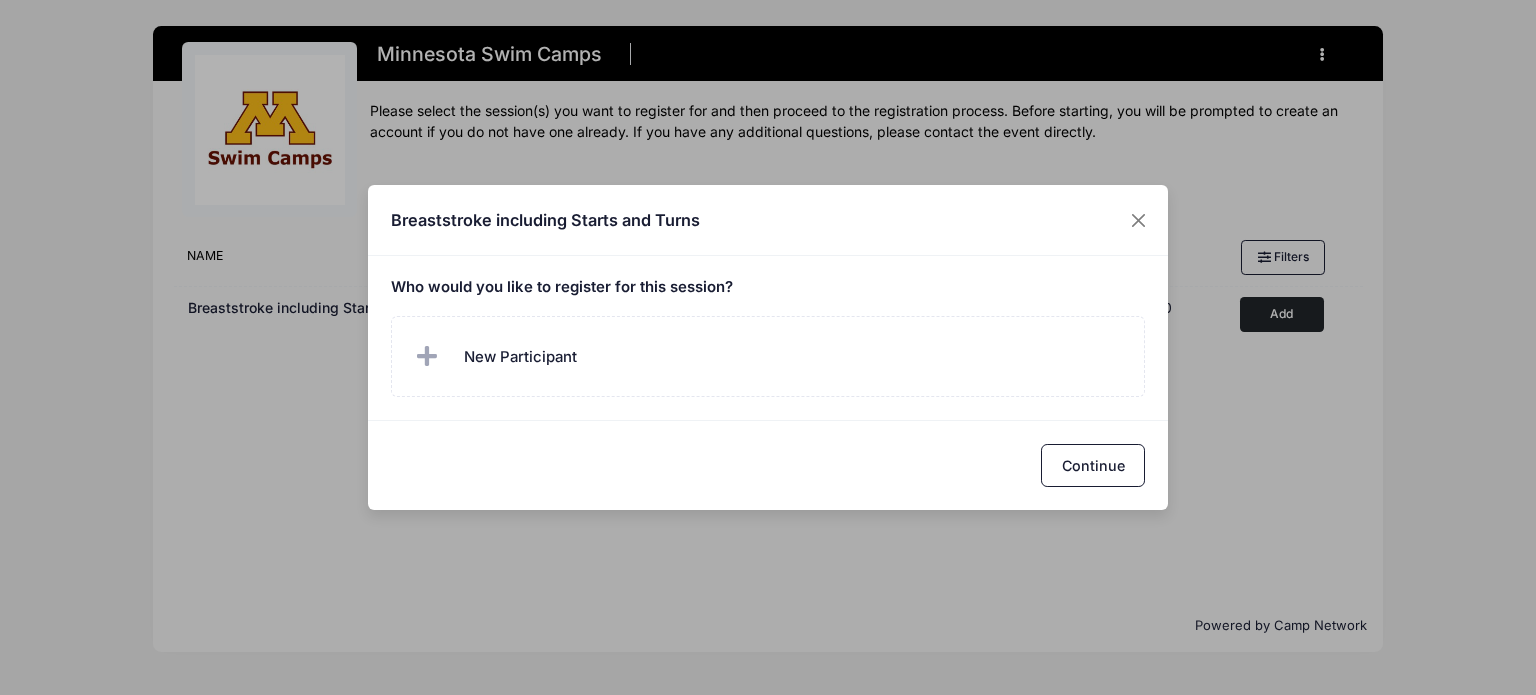 click on "New Participant" at bounding box center [494, 357] 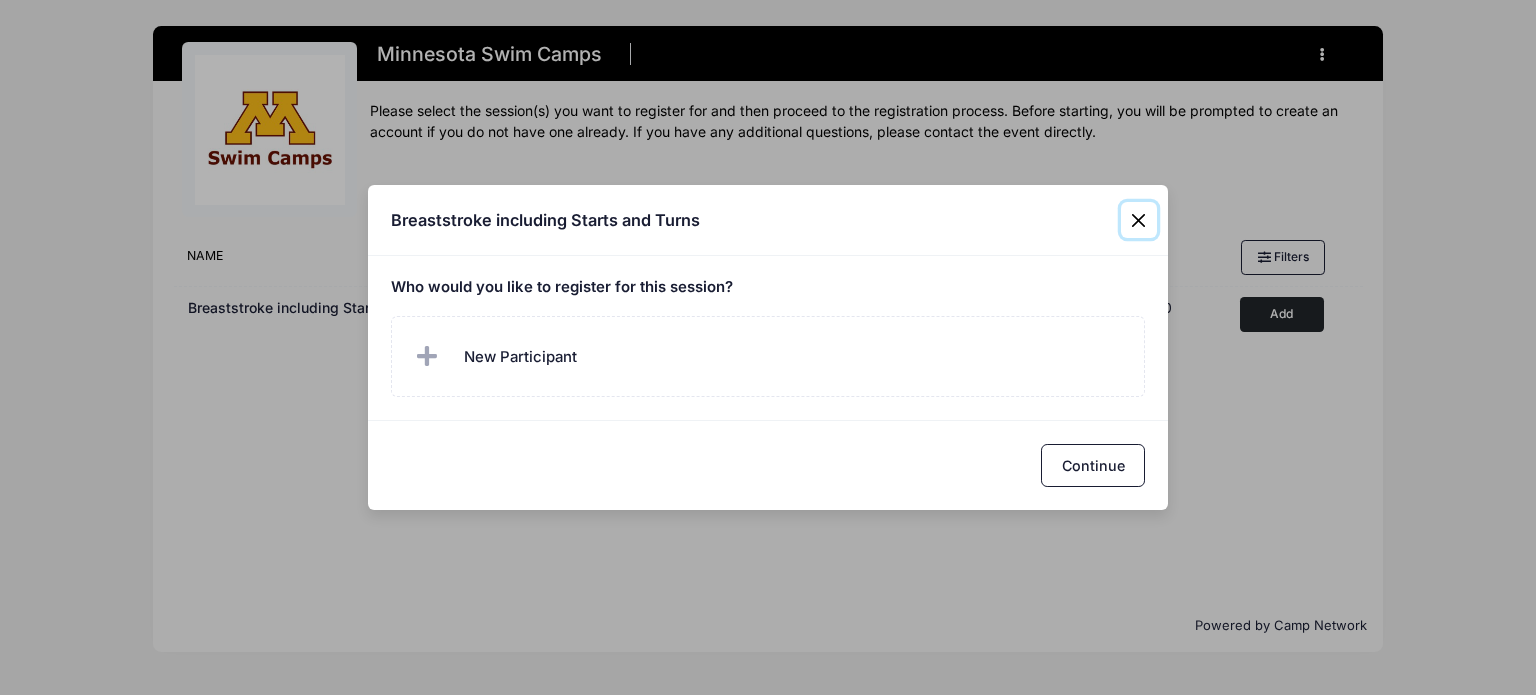drag, startPoint x: 1140, startPoint y: 178, endPoint x: 1294, endPoint y: 107, distance: 169.57889 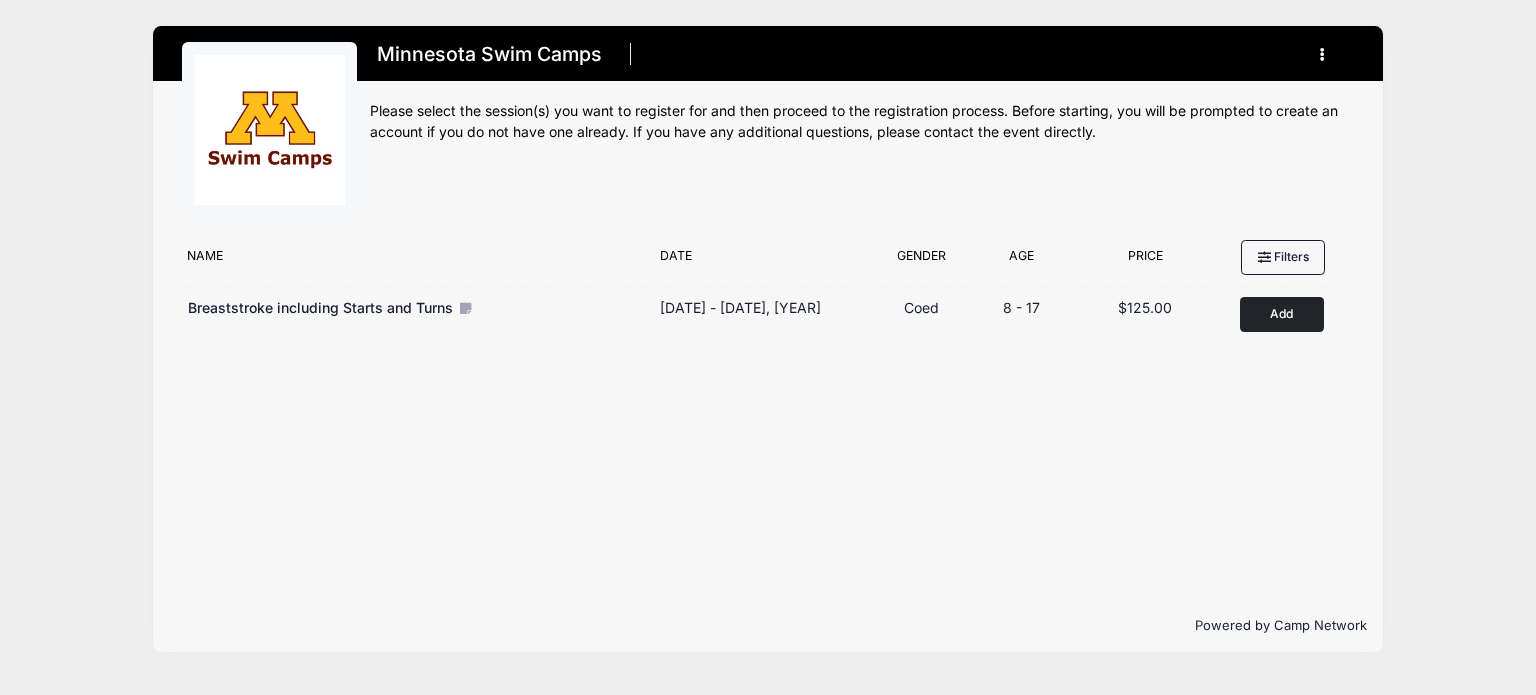 click at bounding box center (1327, 54) 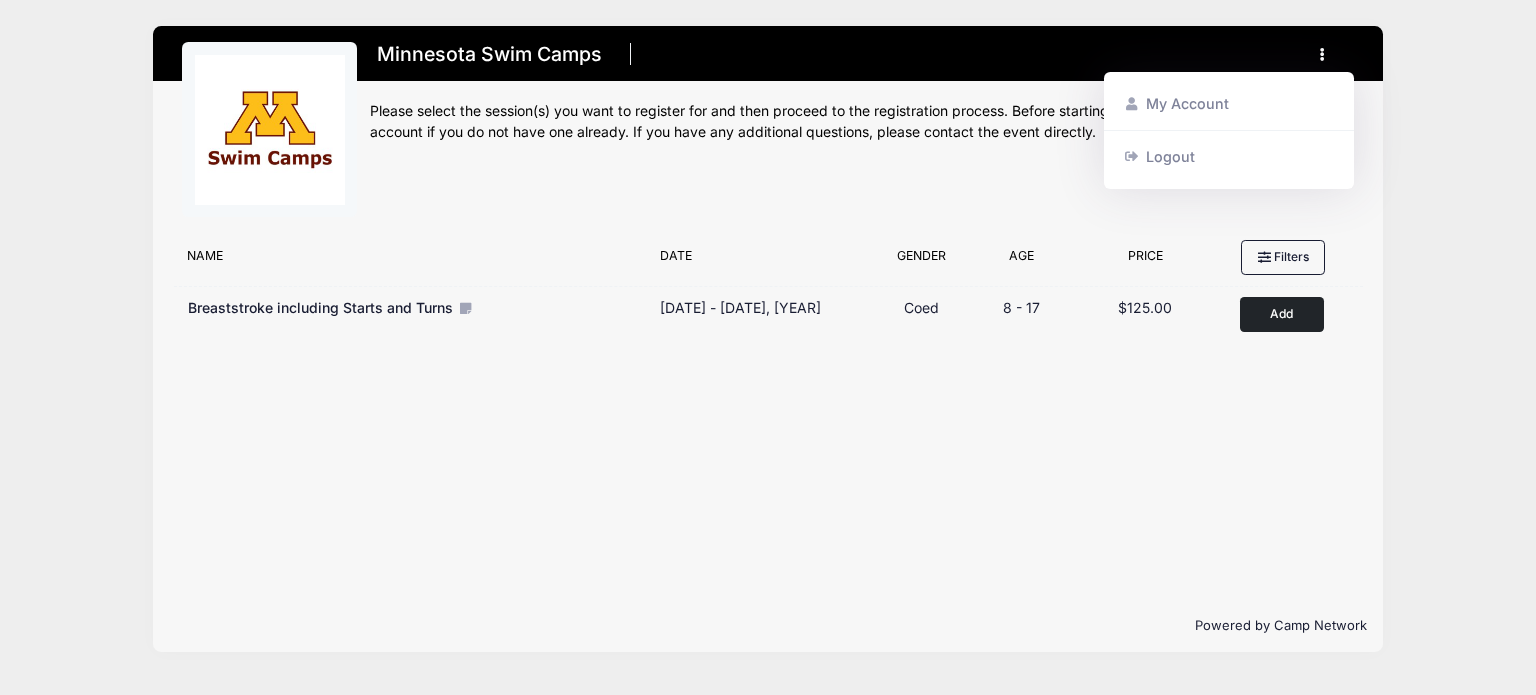 click on "My Account" at bounding box center (1229, 104) 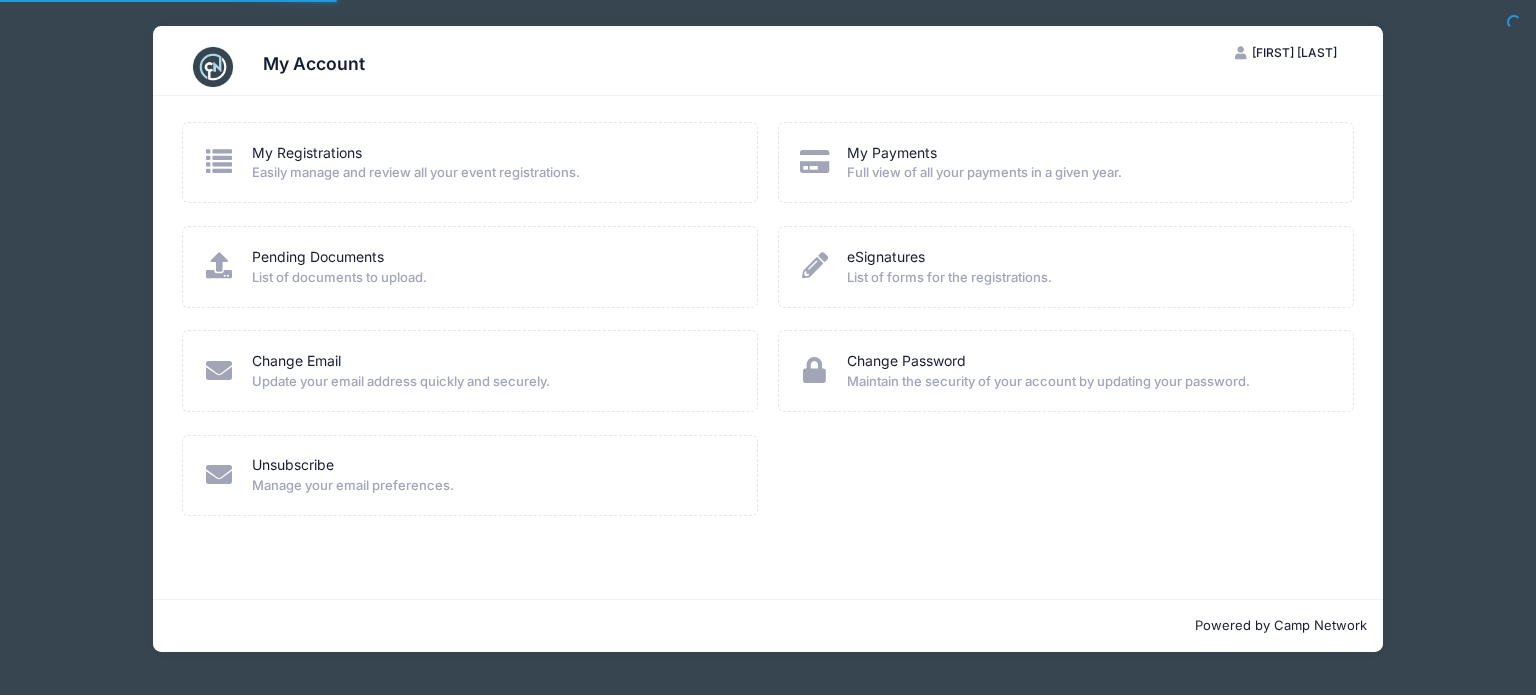 scroll, scrollTop: 0, scrollLeft: 0, axis: both 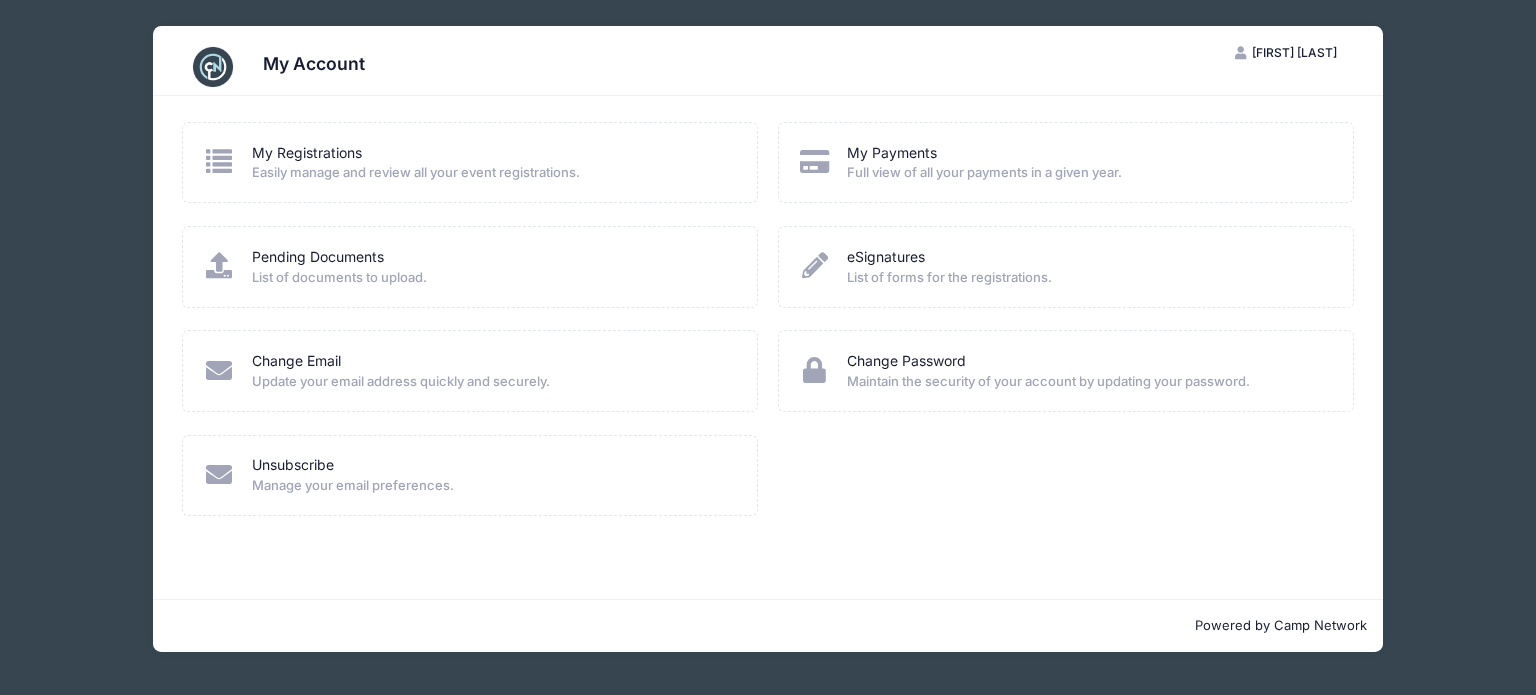 click on "Easily manage and review all your event registrations." at bounding box center (492, 173) 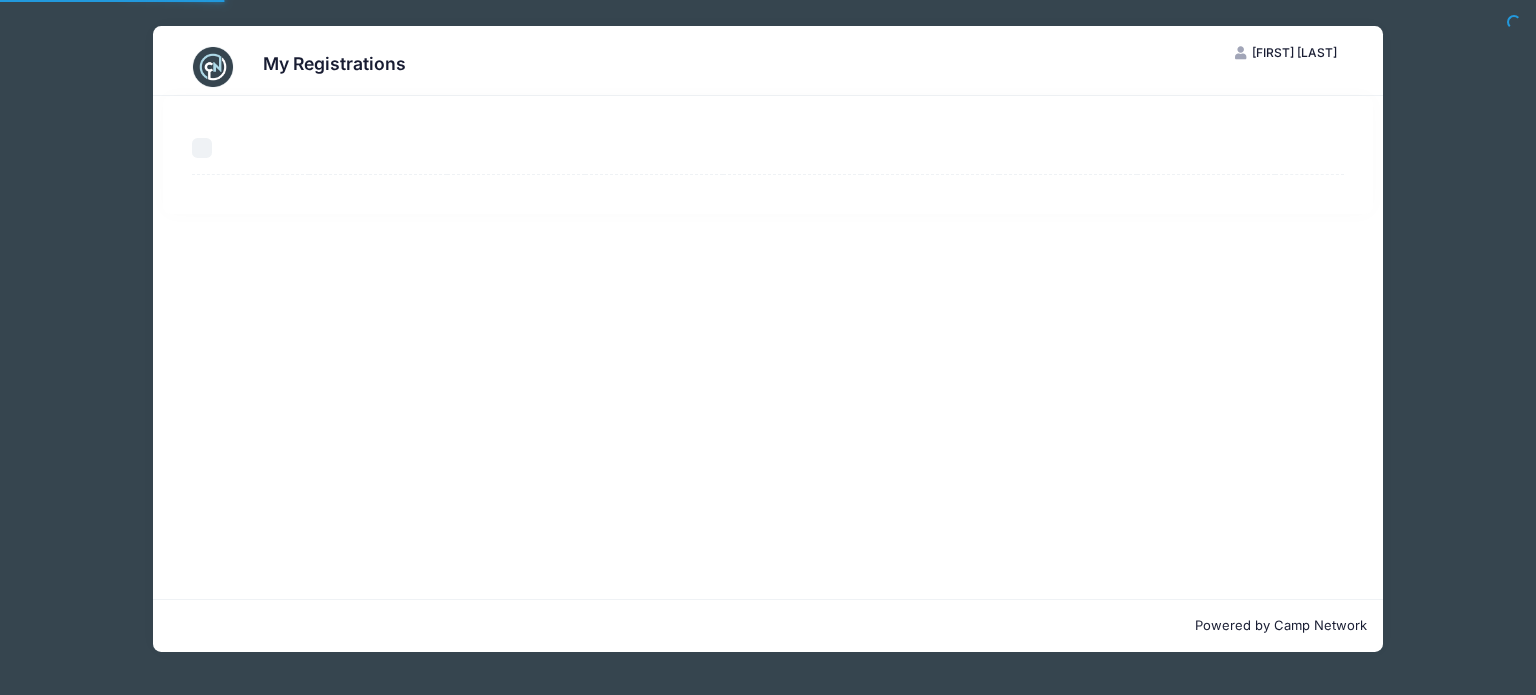 scroll, scrollTop: 0, scrollLeft: 0, axis: both 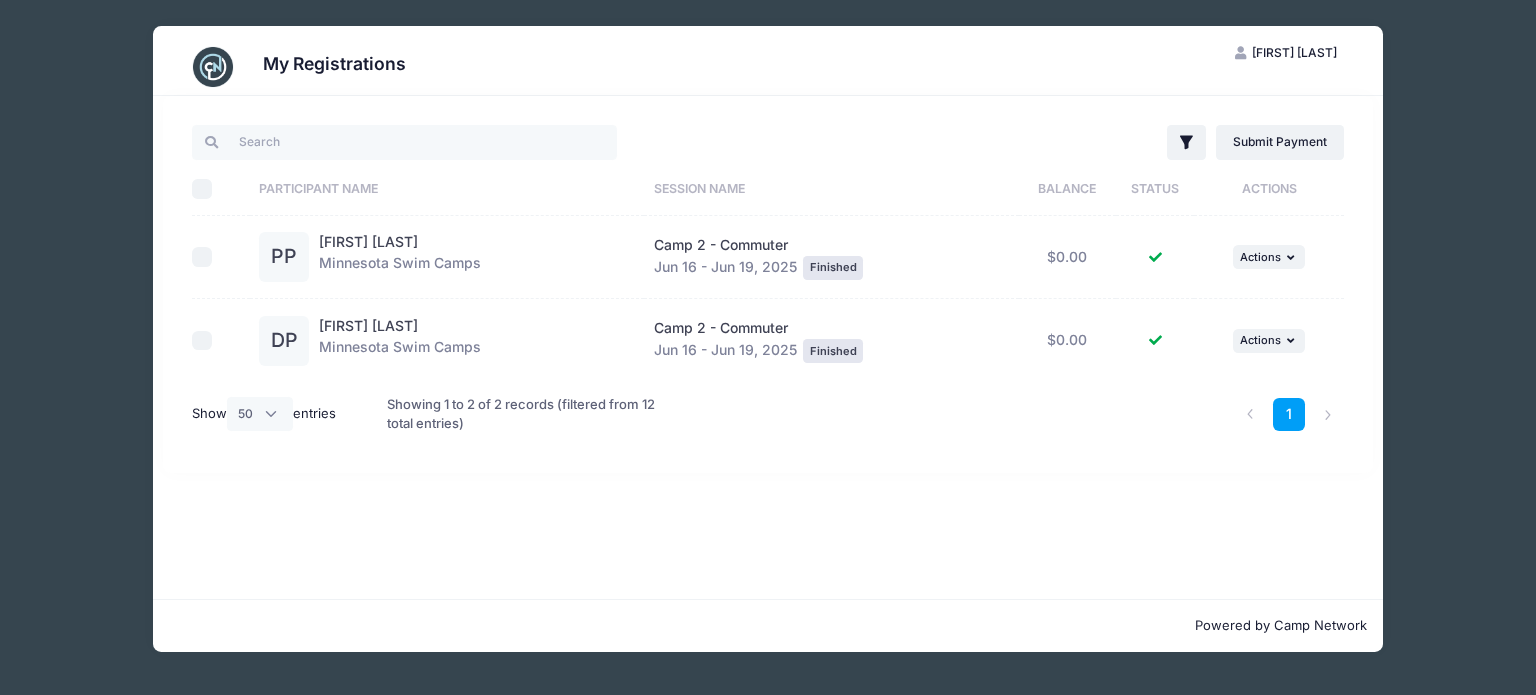 click on "VP [FIRST] [LAST]      My Account
Logout
Filter
Filter Options
Show:
Current Registrations" at bounding box center [768, 339] 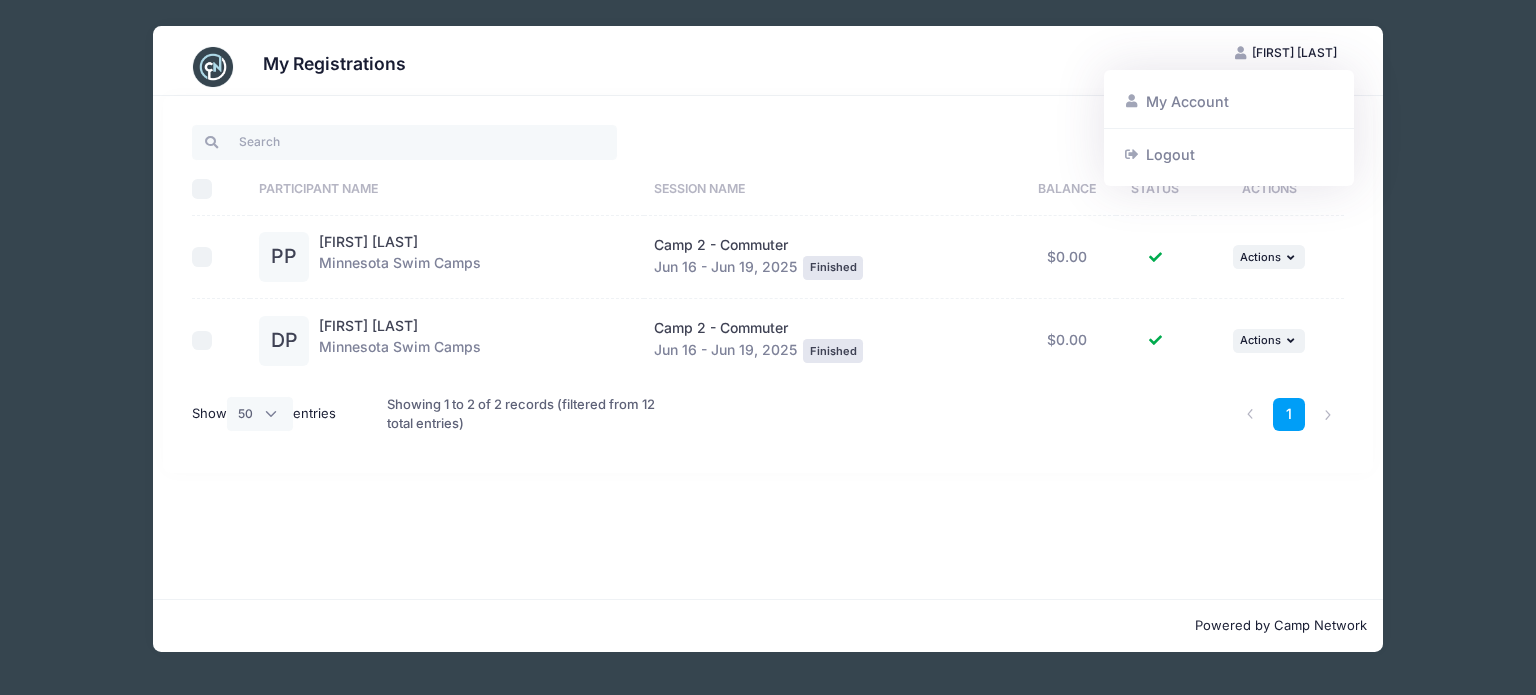 click at bounding box center [213, 67] 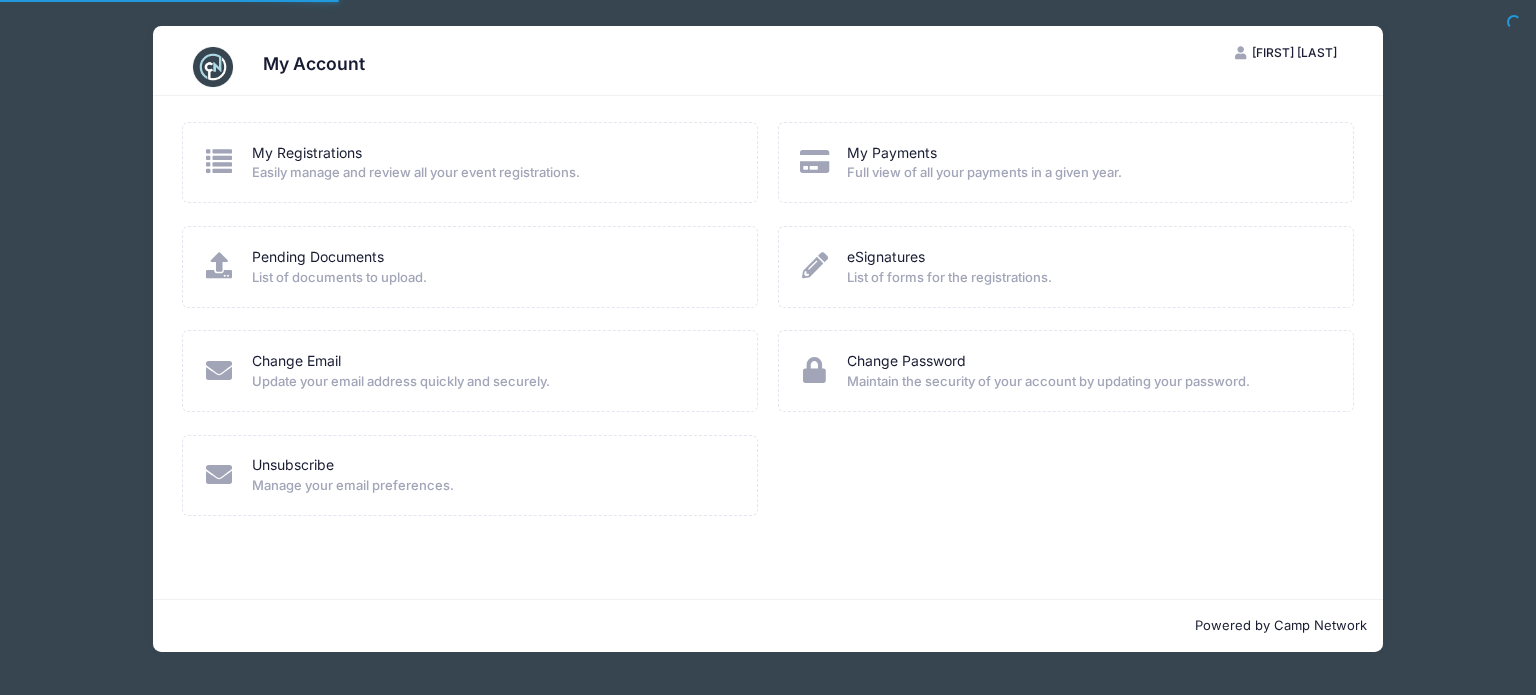 scroll, scrollTop: 0, scrollLeft: 0, axis: both 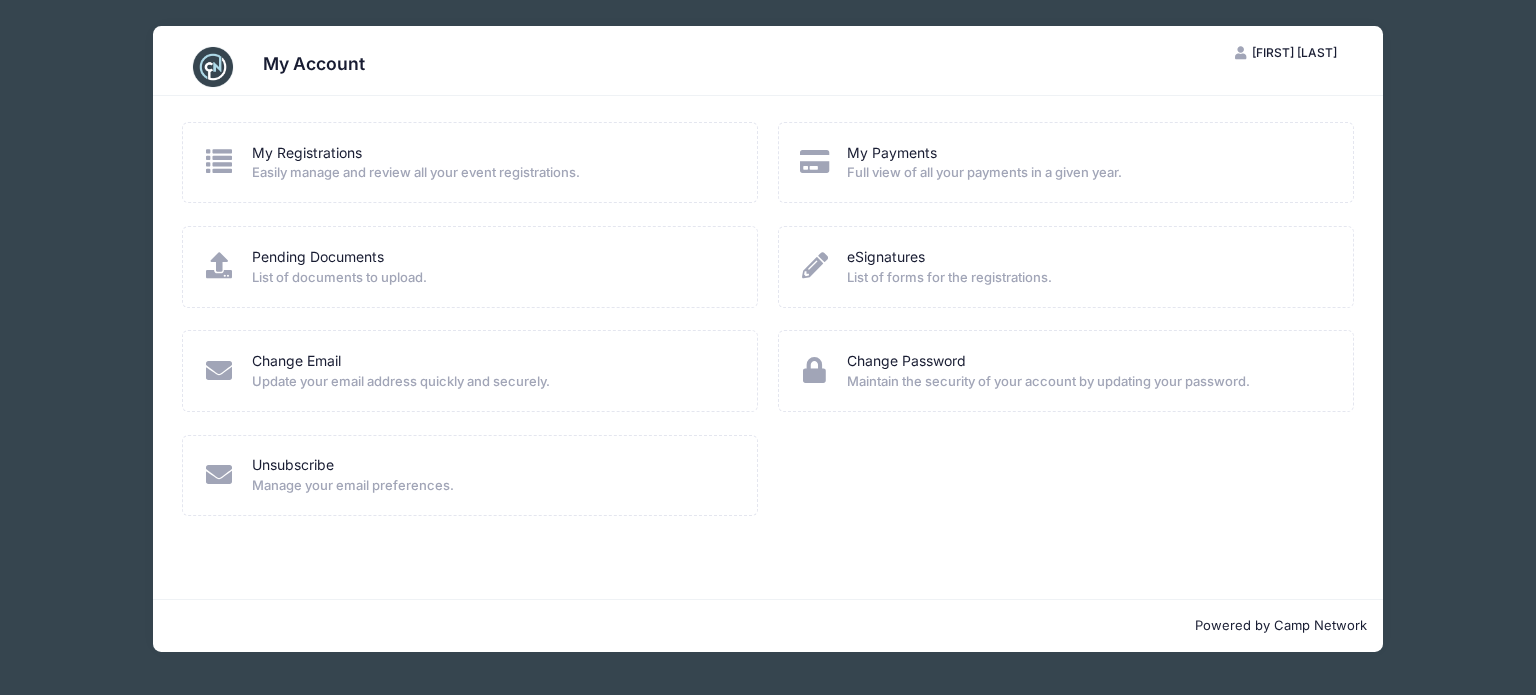 click on "My Account
VP Vivek Pokale      My Account
Logout
My Registrations Easily manage and review all your event registrations." at bounding box center (768, 339) 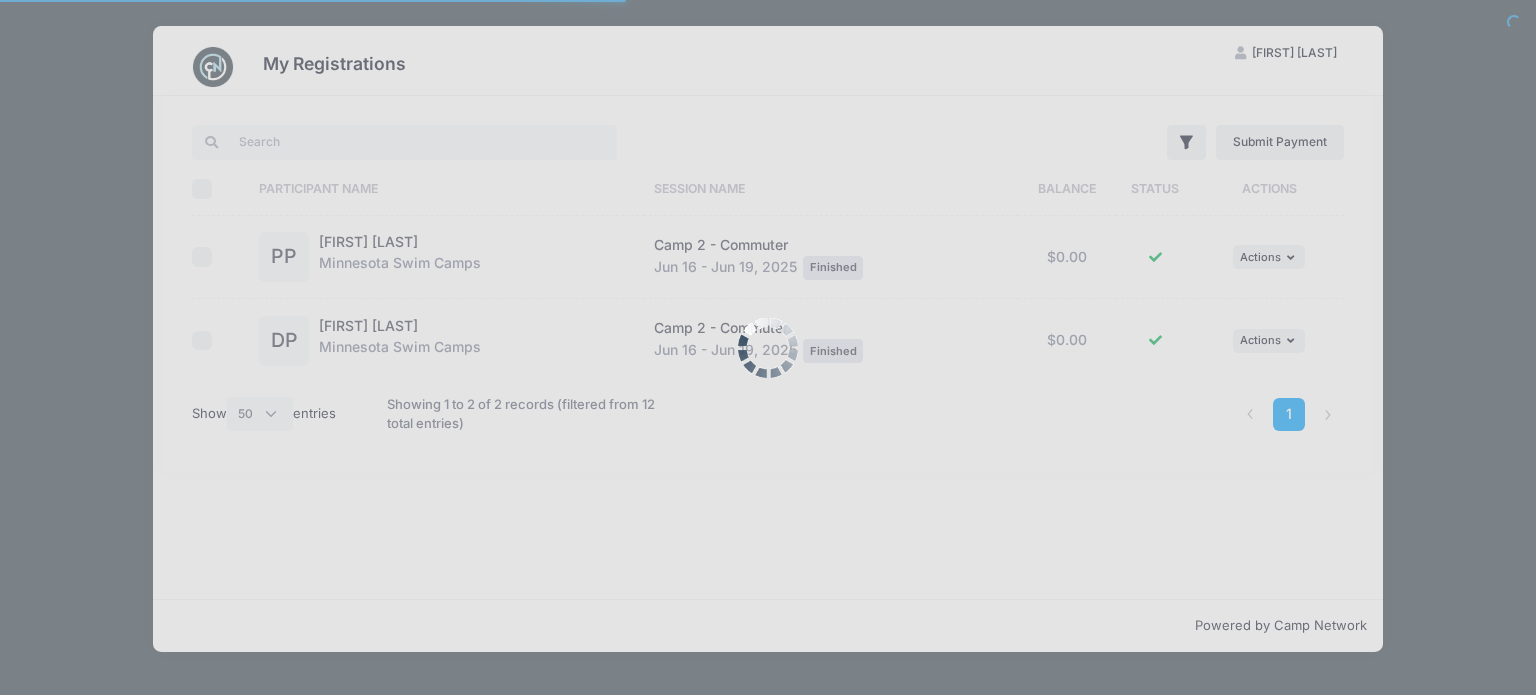 select on "50" 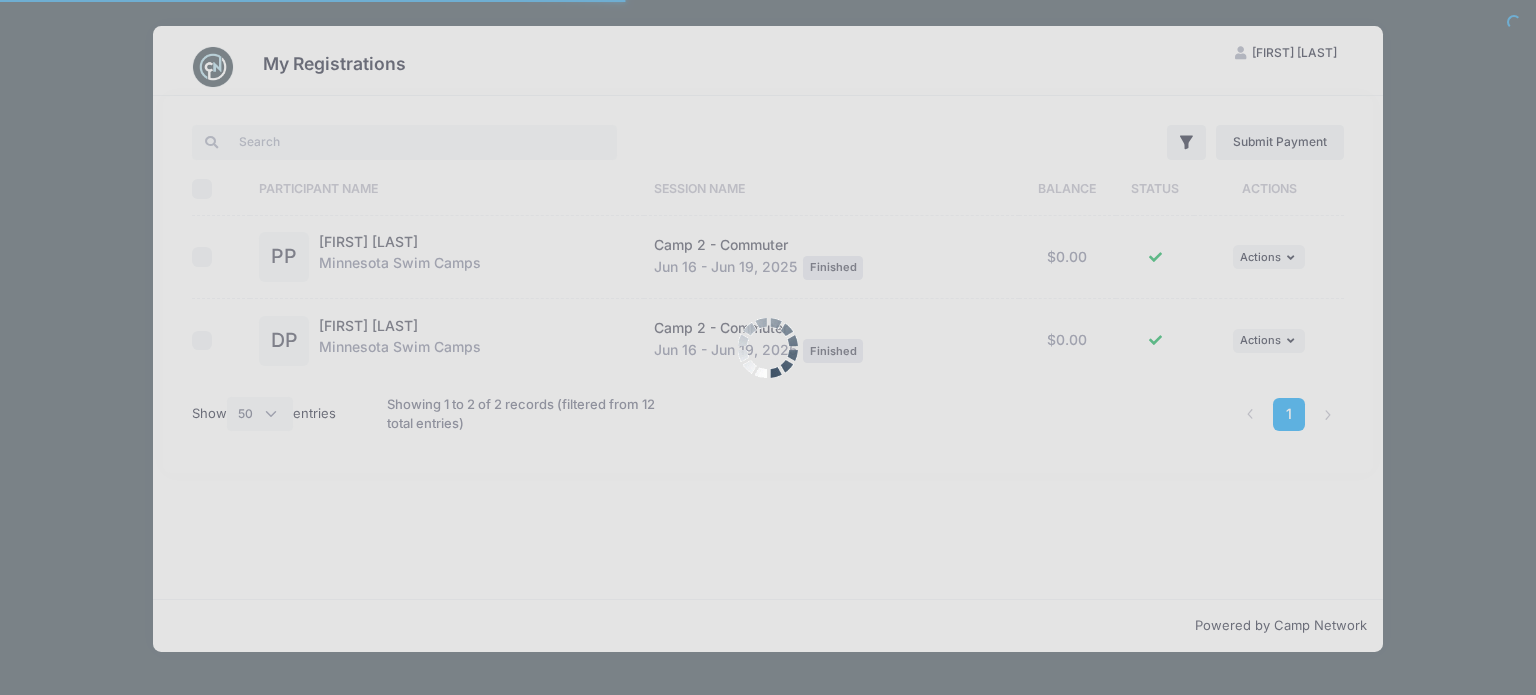scroll, scrollTop: 0, scrollLeft: 0, axis: both 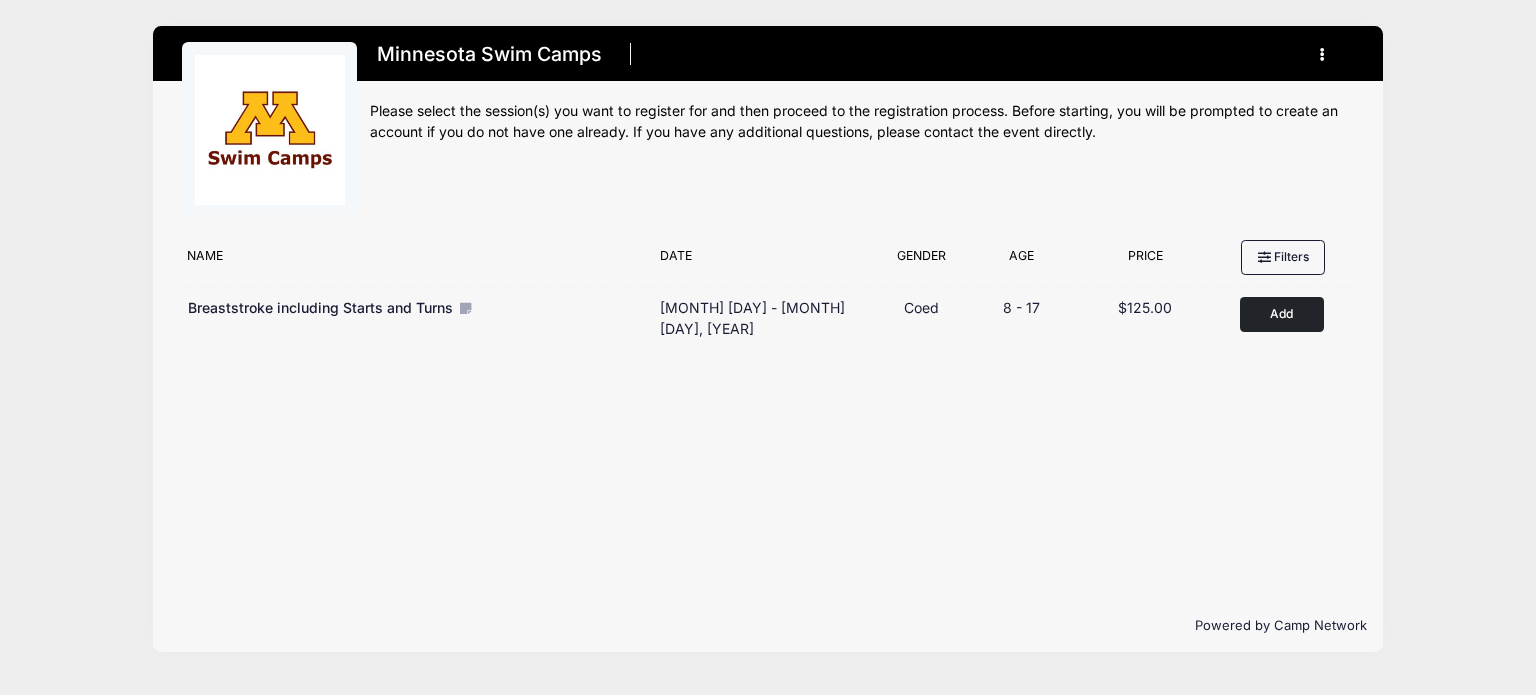 click at bounding box center [1327, 54] 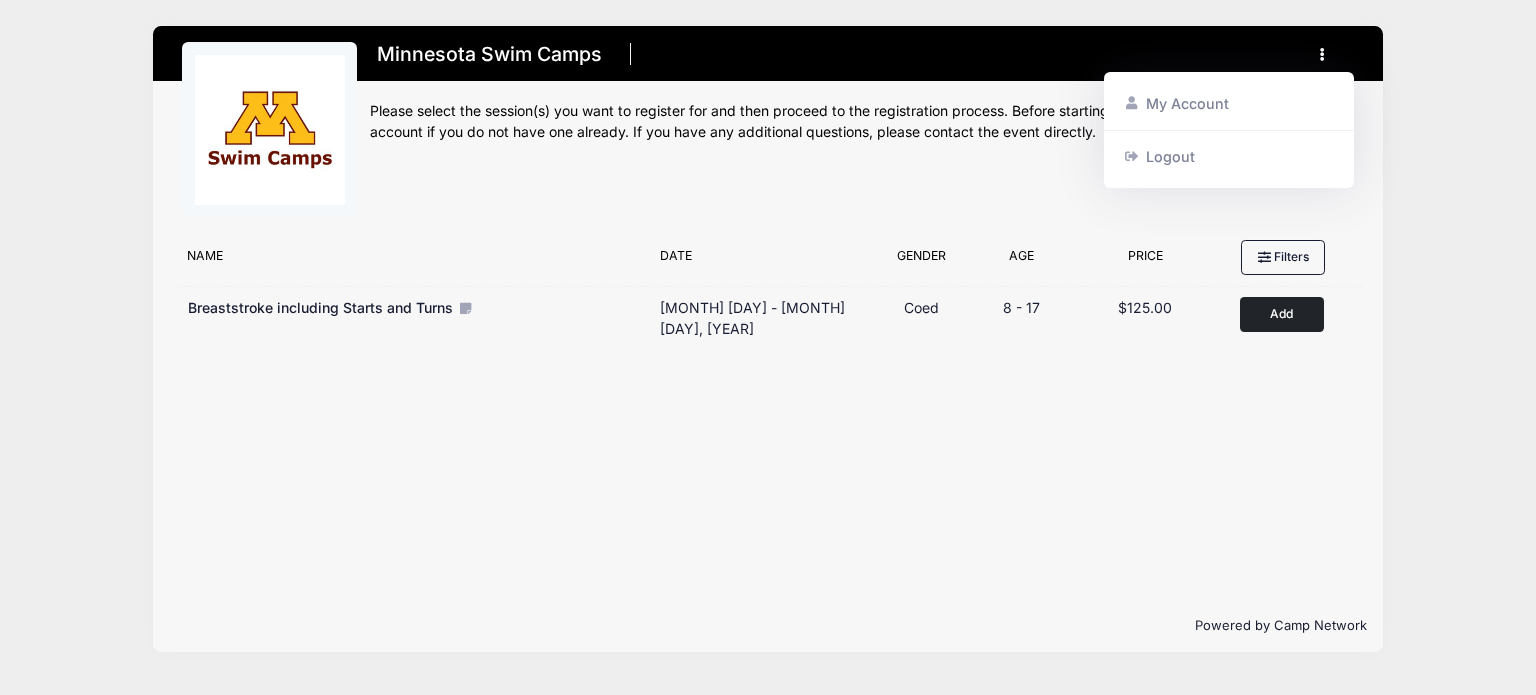 click on "Add  to Cart" at bounding box center [1282, 314] 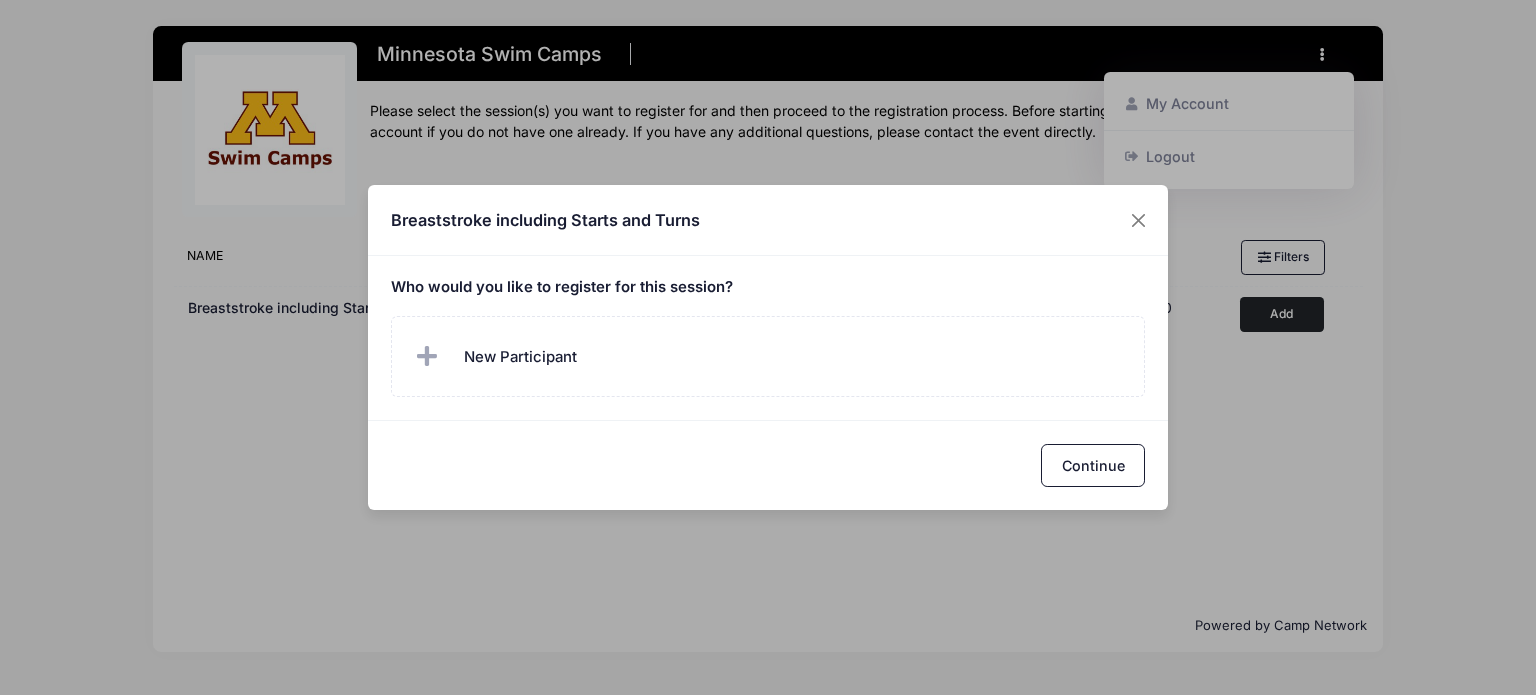 click on "Who would you like to register for this session?" at bounding box center (768, 288) 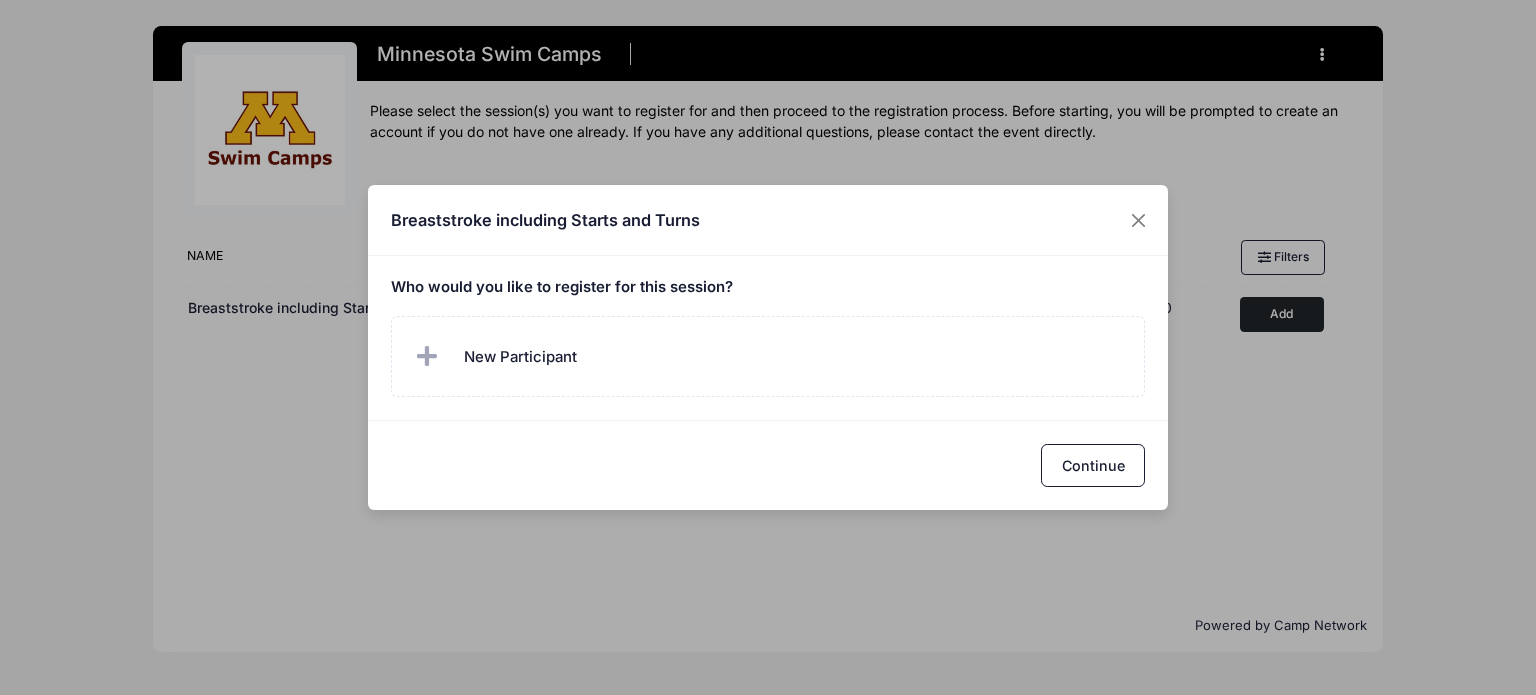 click on "Continue" at bounding box center [1093, 465] 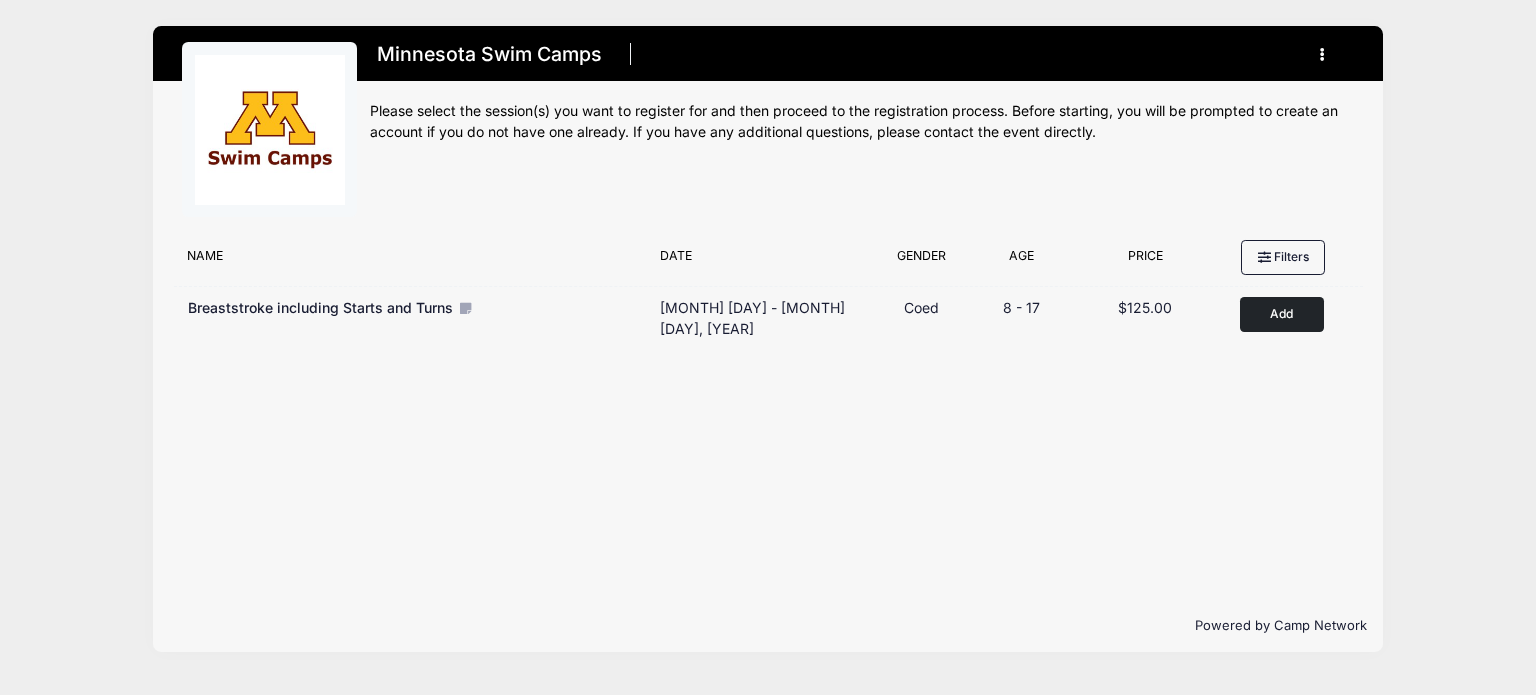 click on "Add  to Cart" at bounding box center (1282, 314) 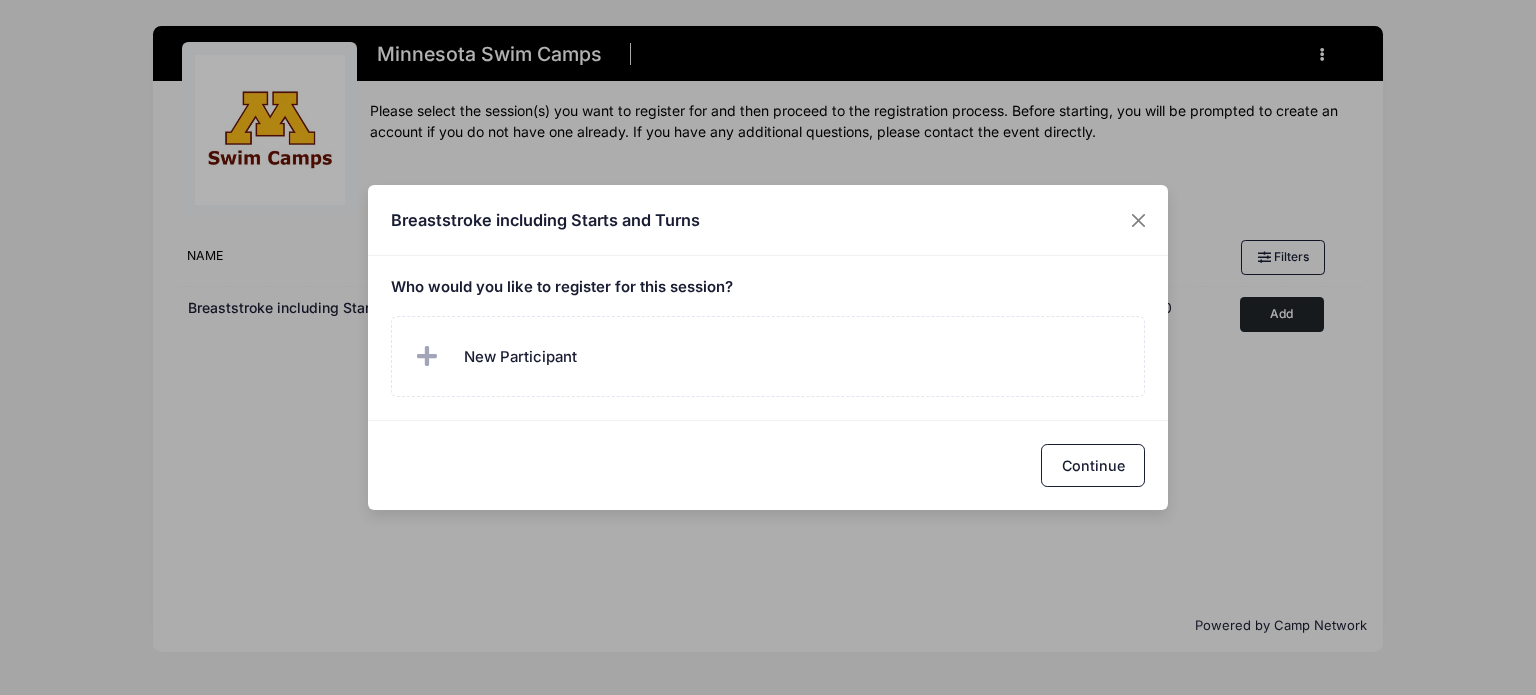 click on "New Participant" at bounding box center [768, 356] 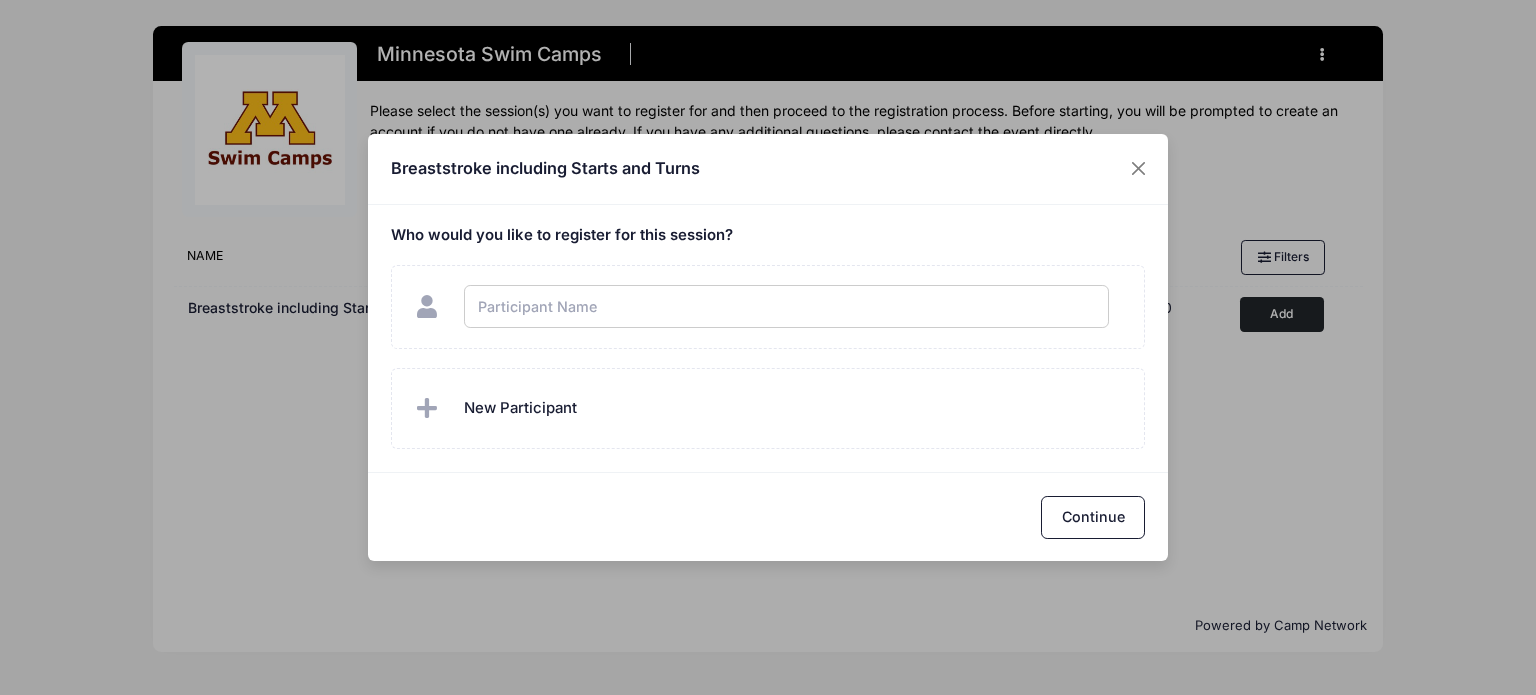 click at bounding box center (786, 306) 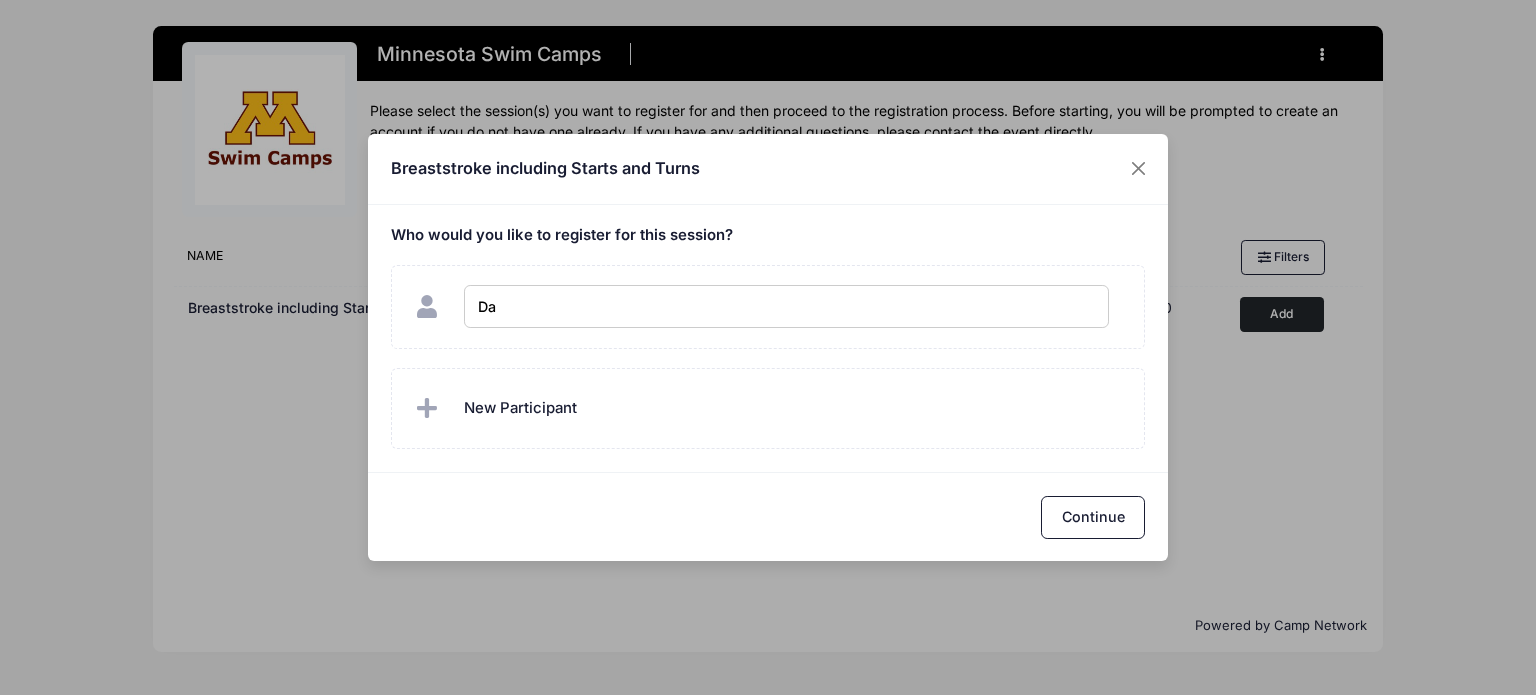 type on "D" 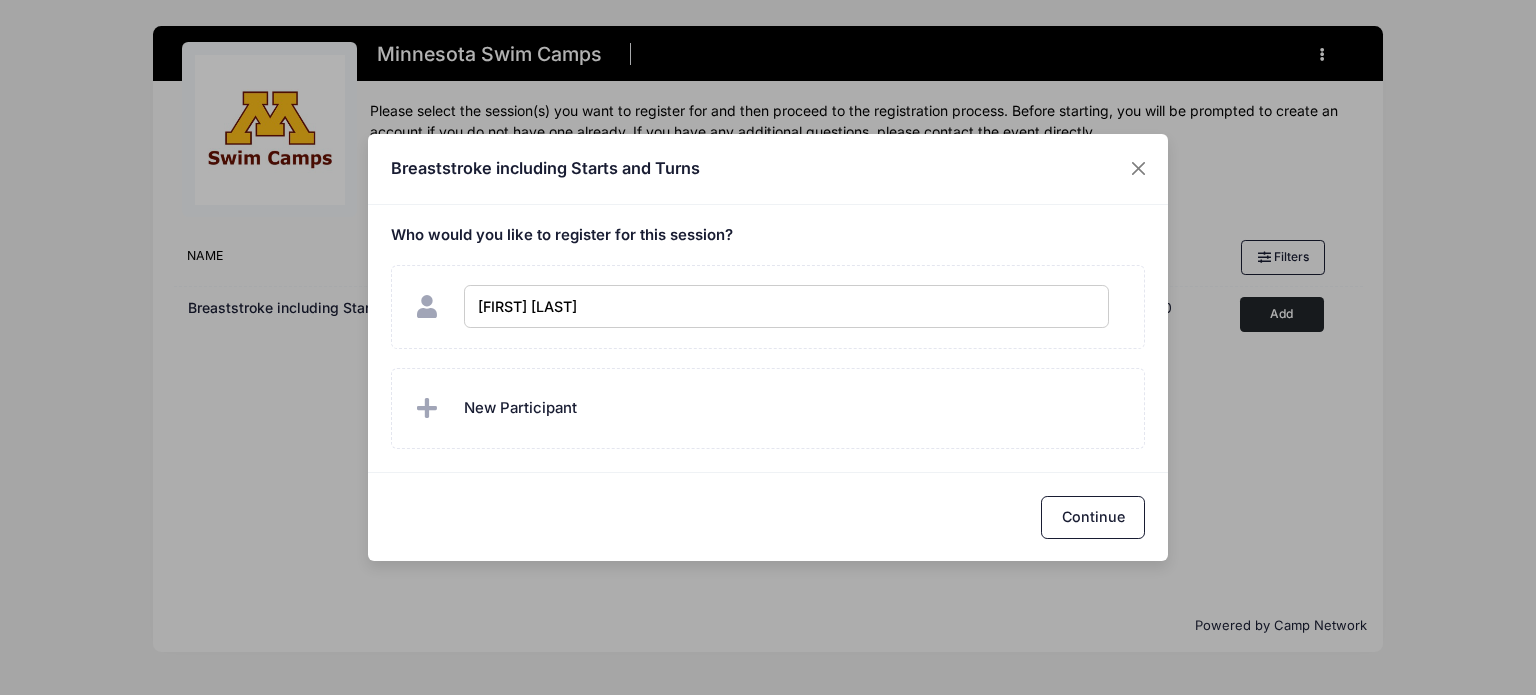type on "[FIRST] [LAST]" 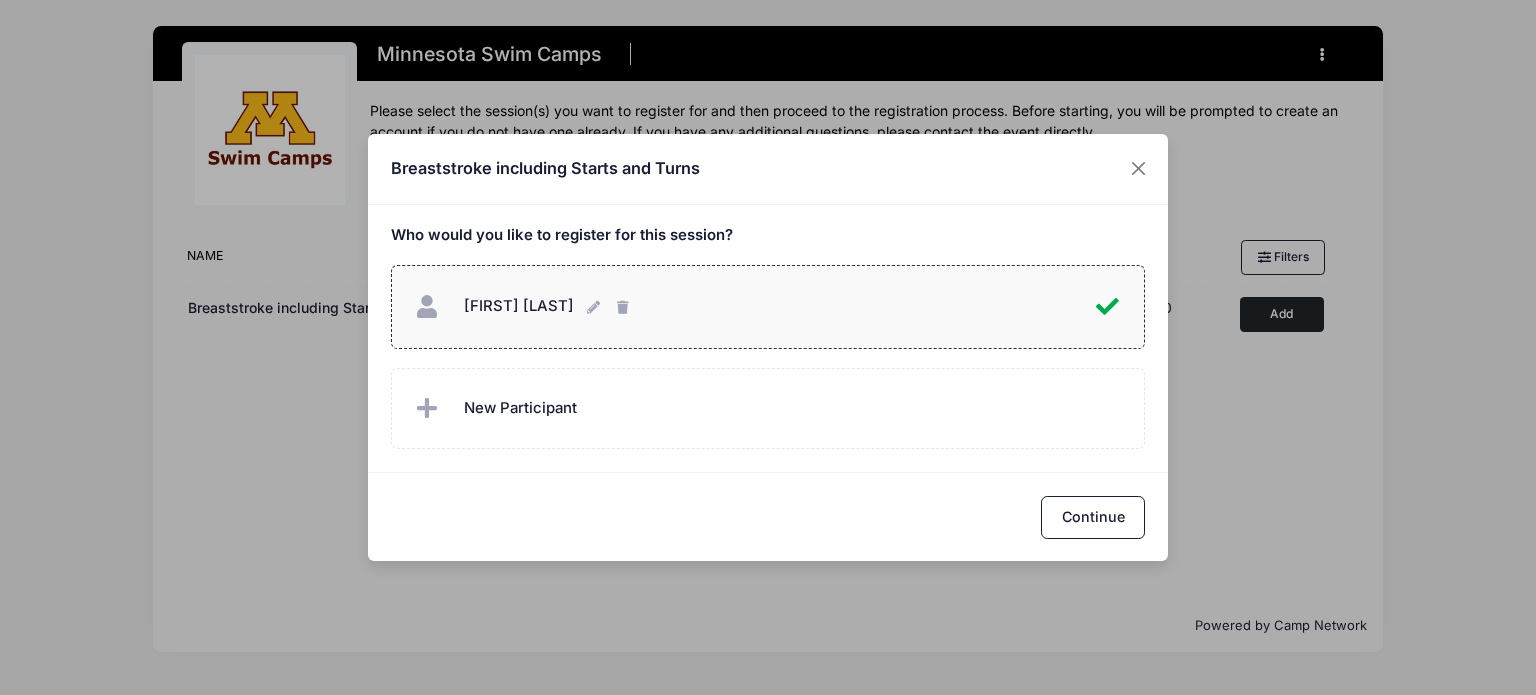 click on "New Participant" at bounding box center [768, 408] 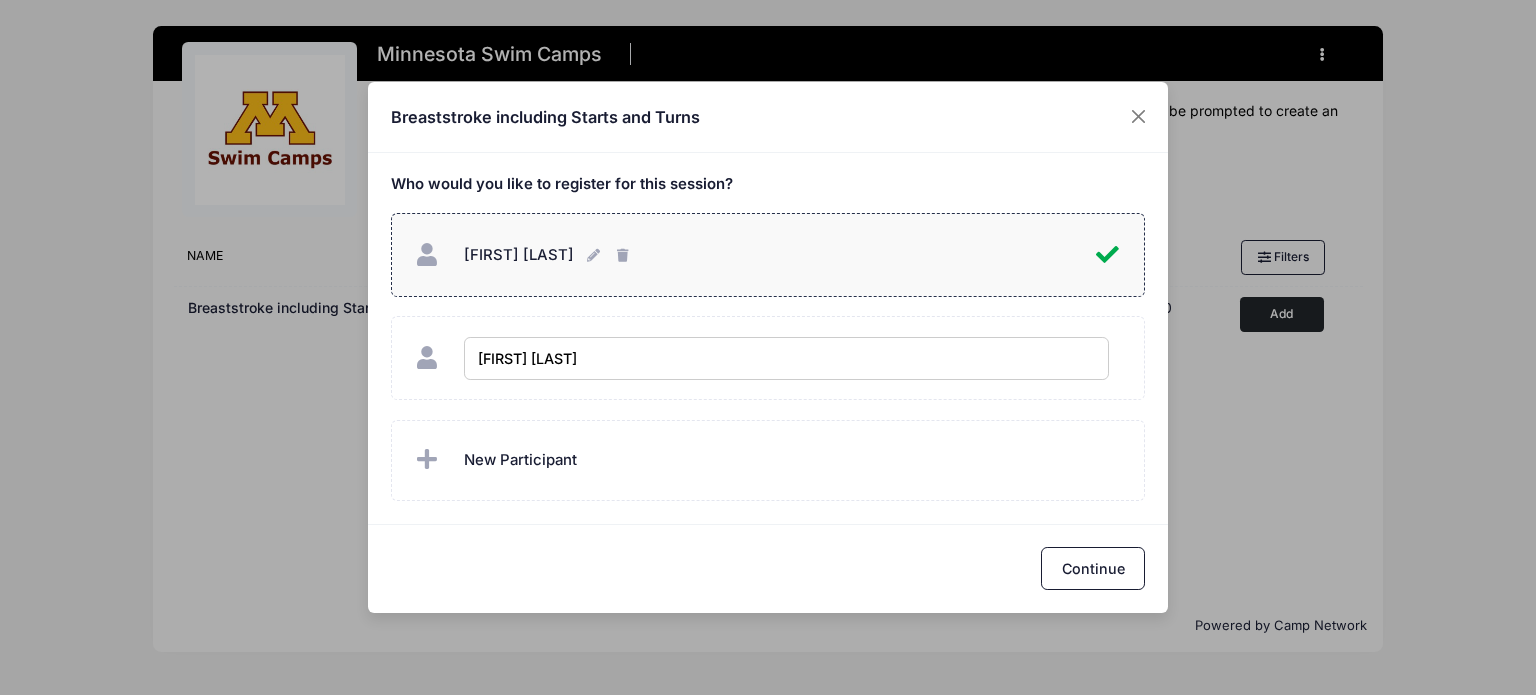 type on "[FIRST] [LAST]" 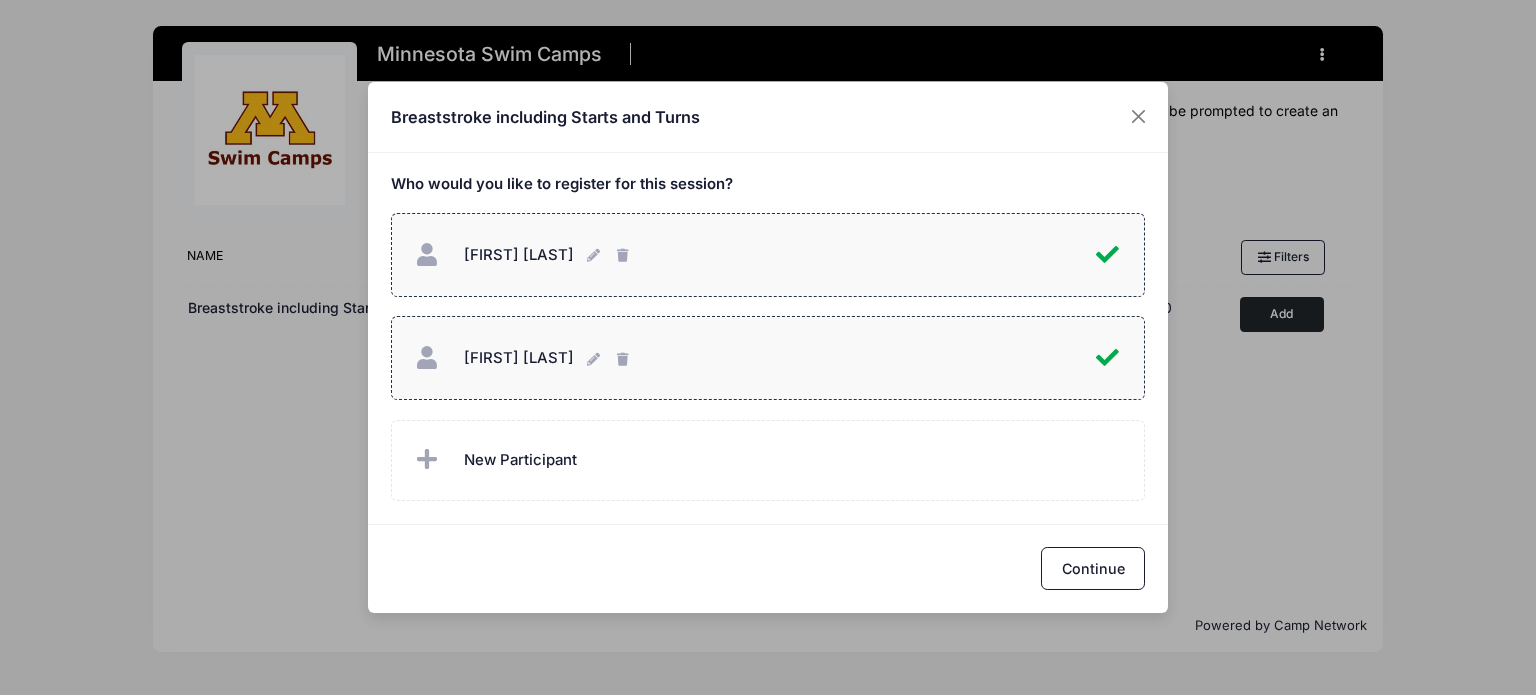 click on "Continue" at bounding box center [1093, 568] 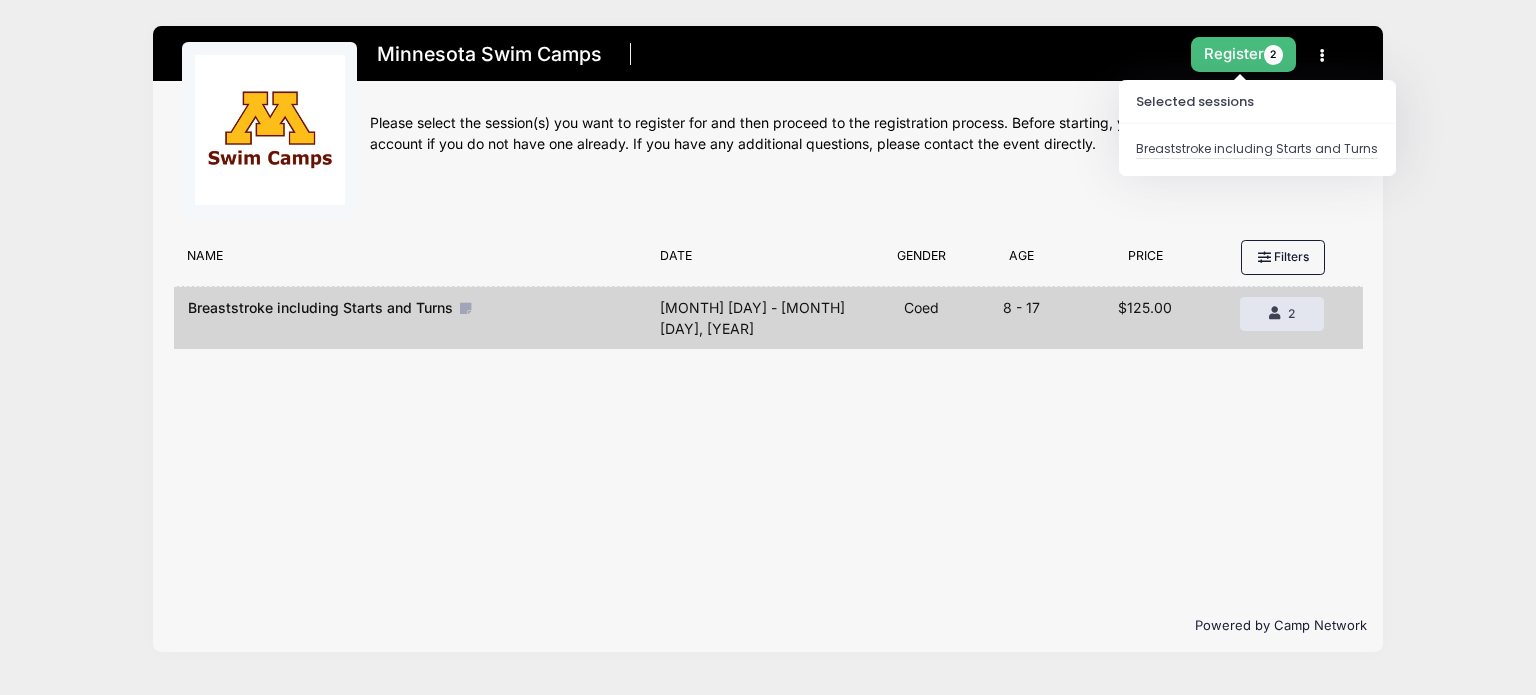 click on "Register  2" at bounding box center (1244, 54) 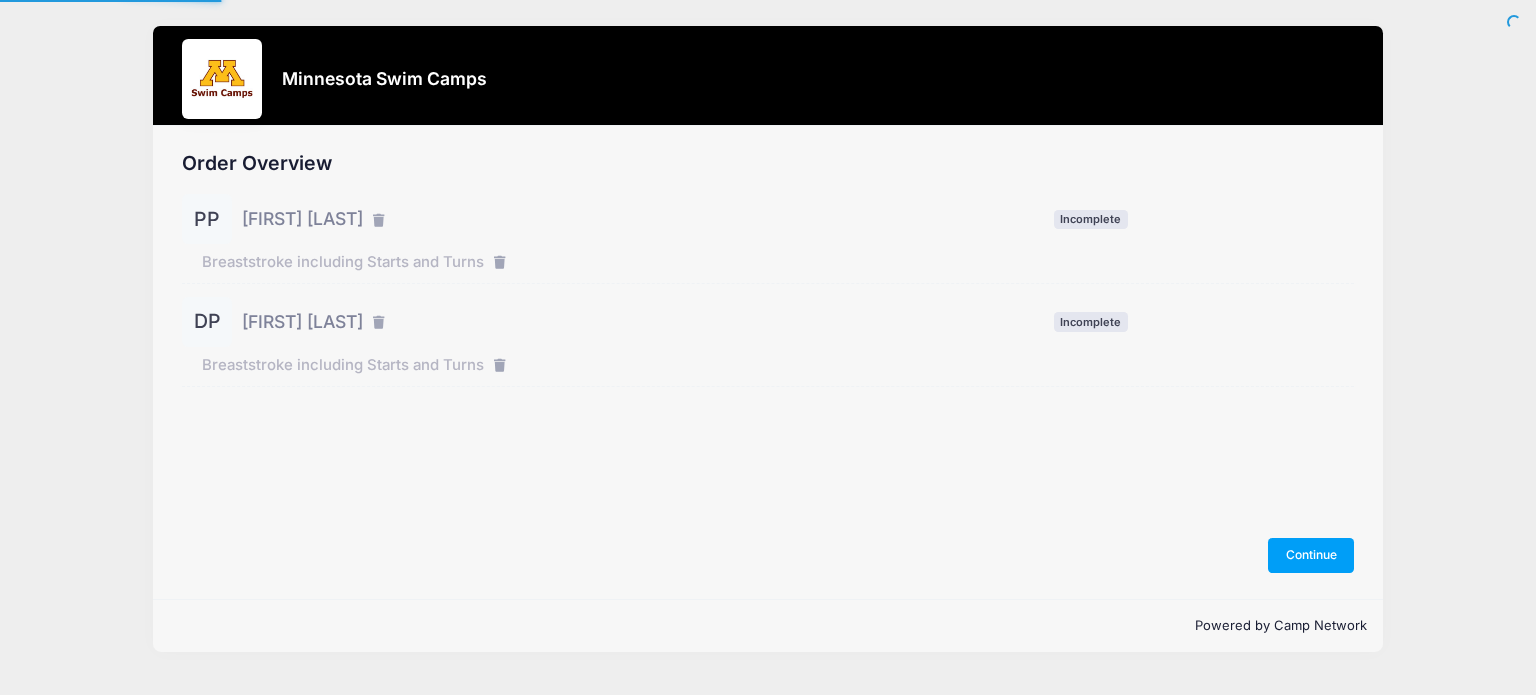 scroll, scrollTop: 0, scrollLeft: 0, axis: both 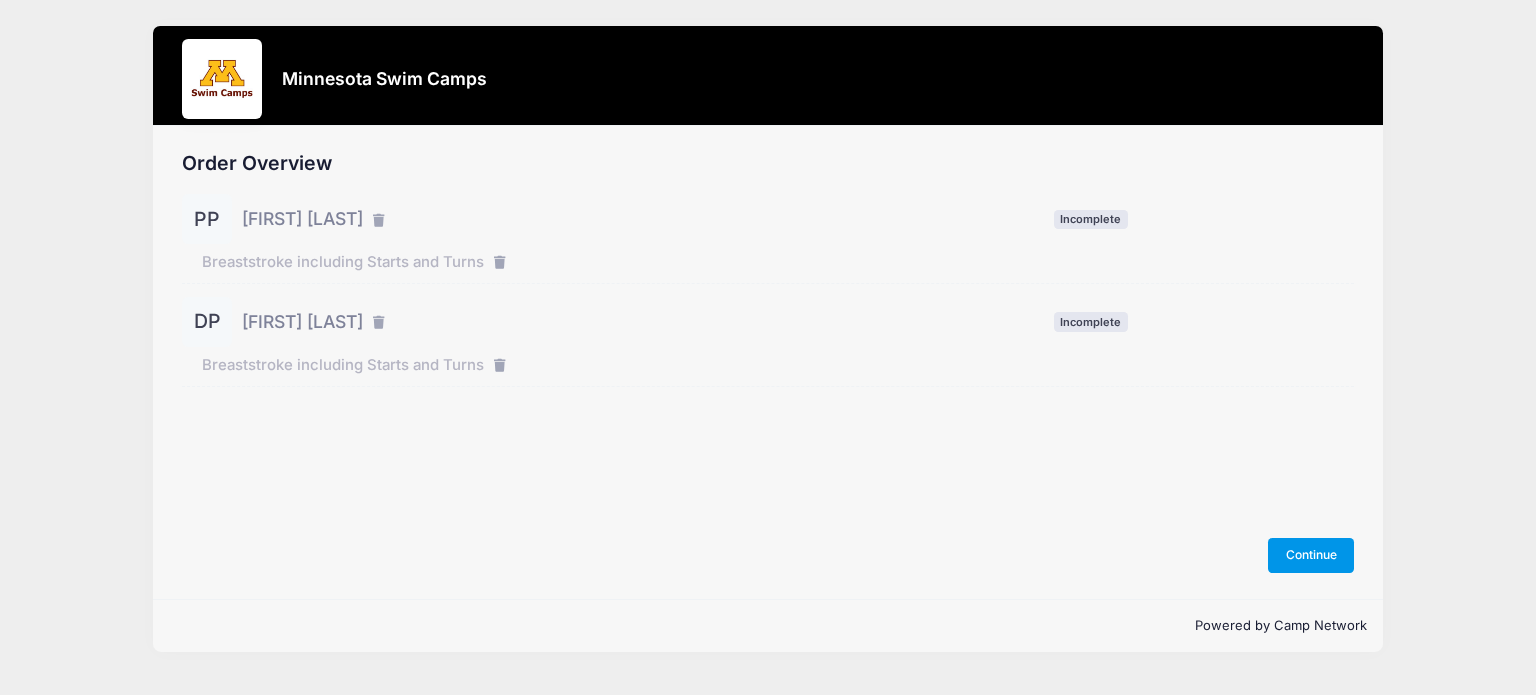 click on "Continue" at bounding box center [1311, 555] 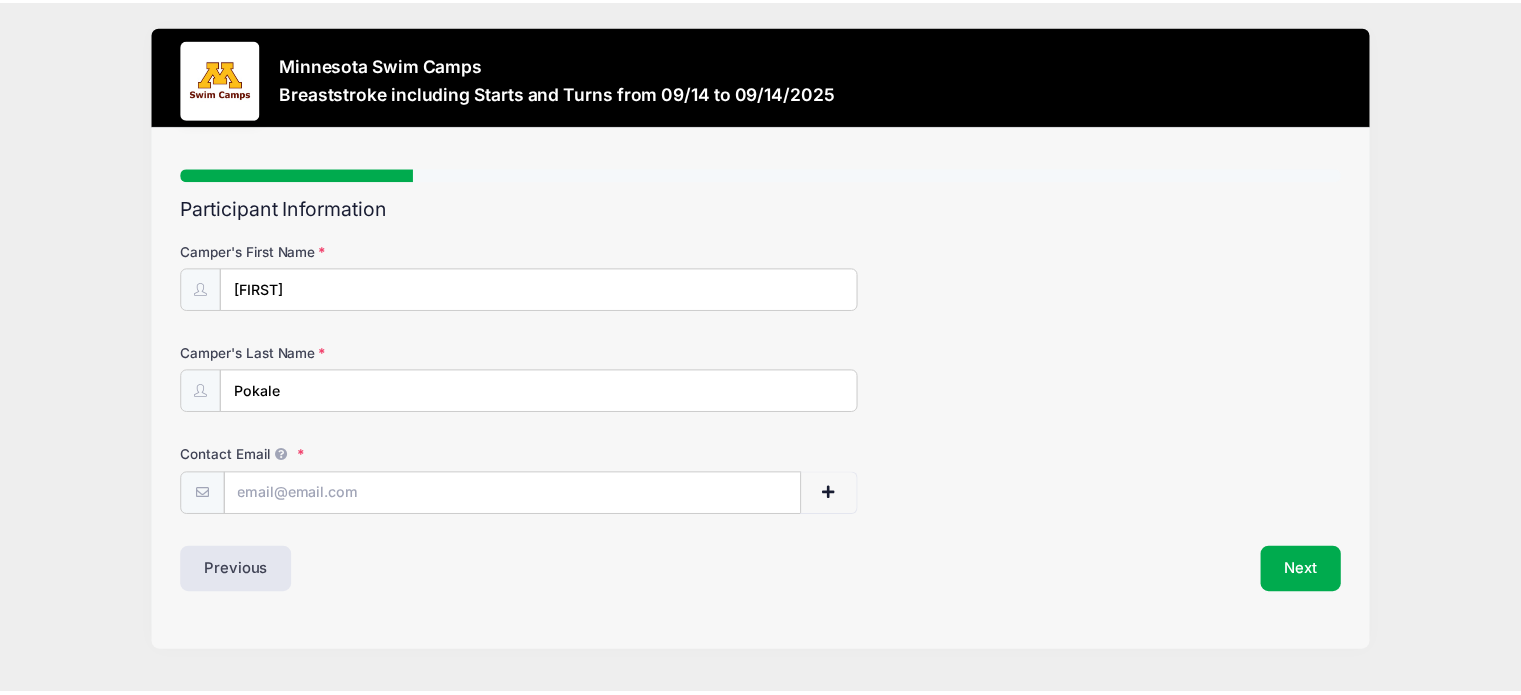 scroll, scrollTop: 0, scrollLeft: 0, axis: both 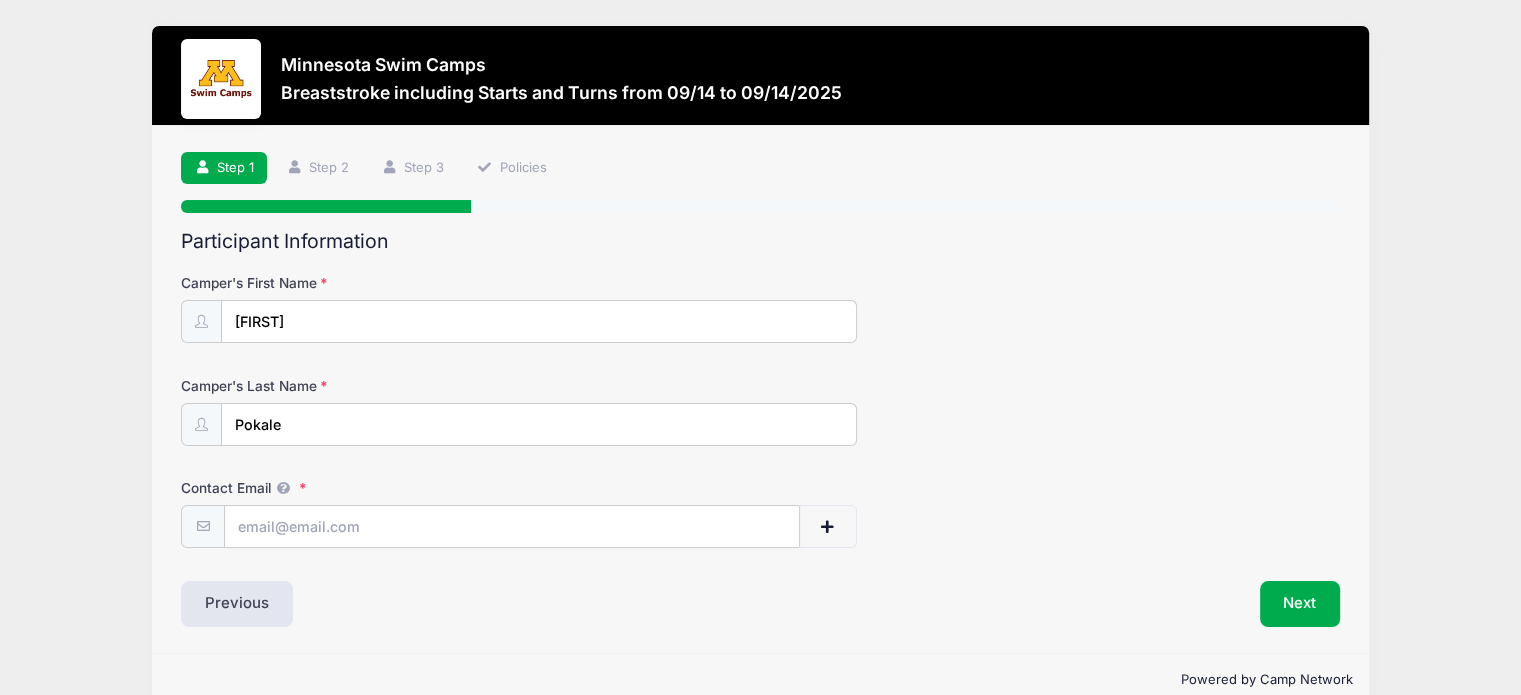 click on "Previous" at bounding box center [465, 604] 